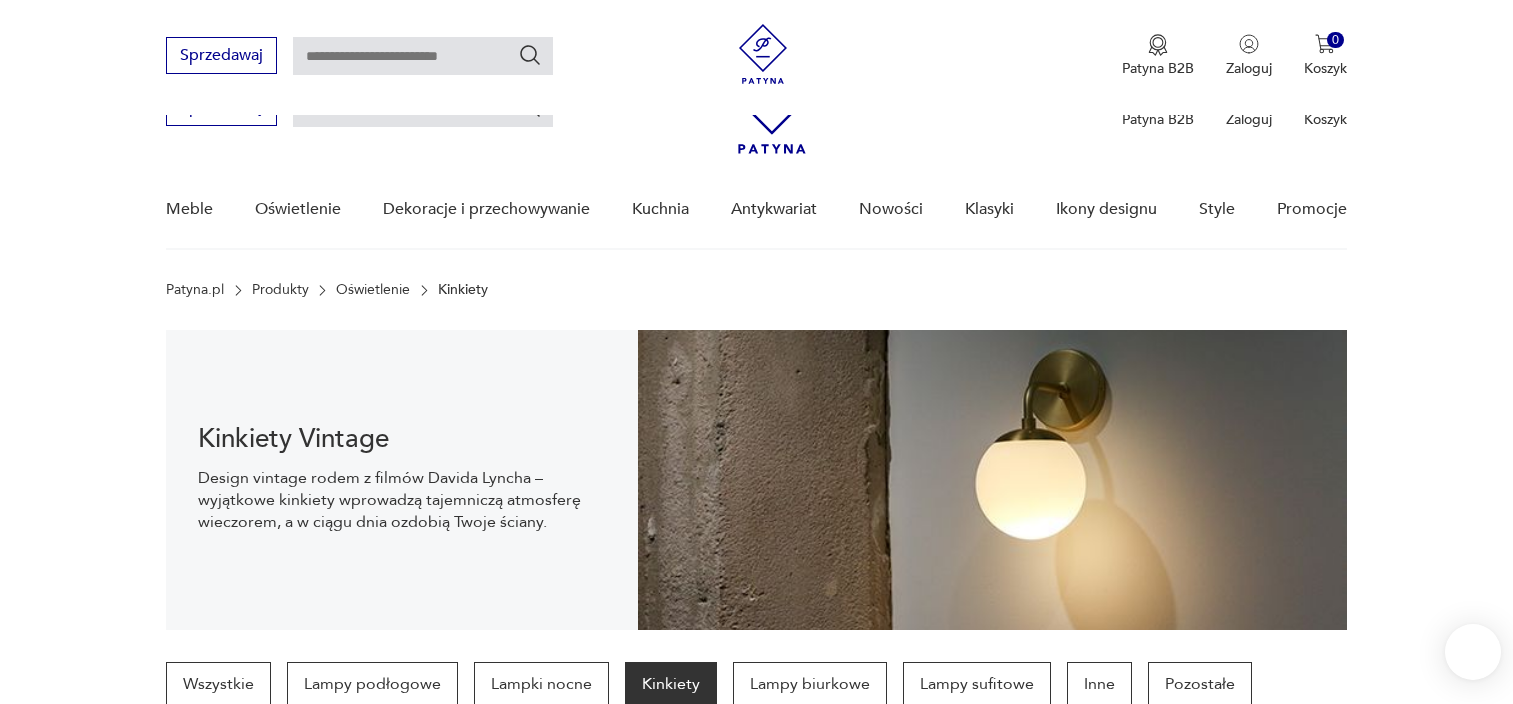 scroll, scrollTop: 294, scrollLeft: 0, axis: vertical 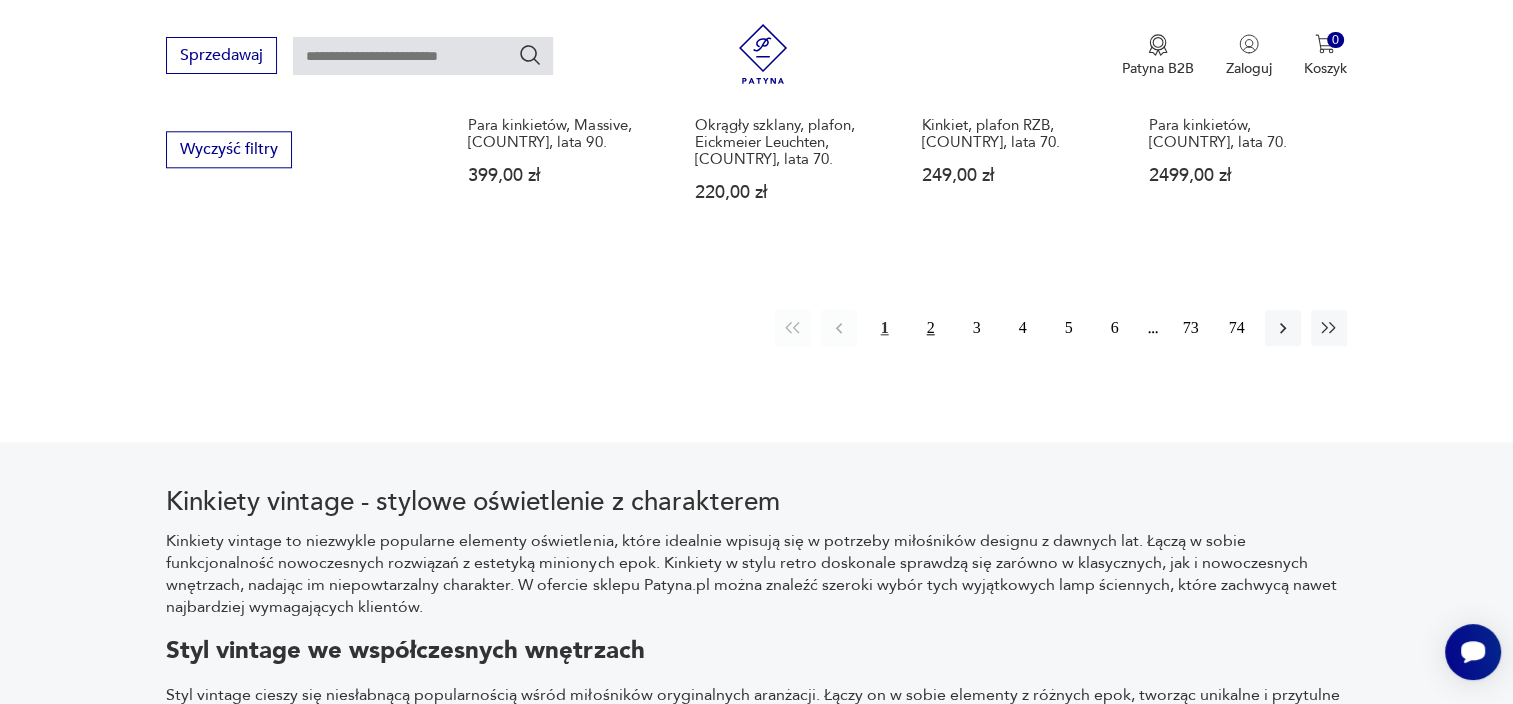click on "2" at bounding box center (931, 328) 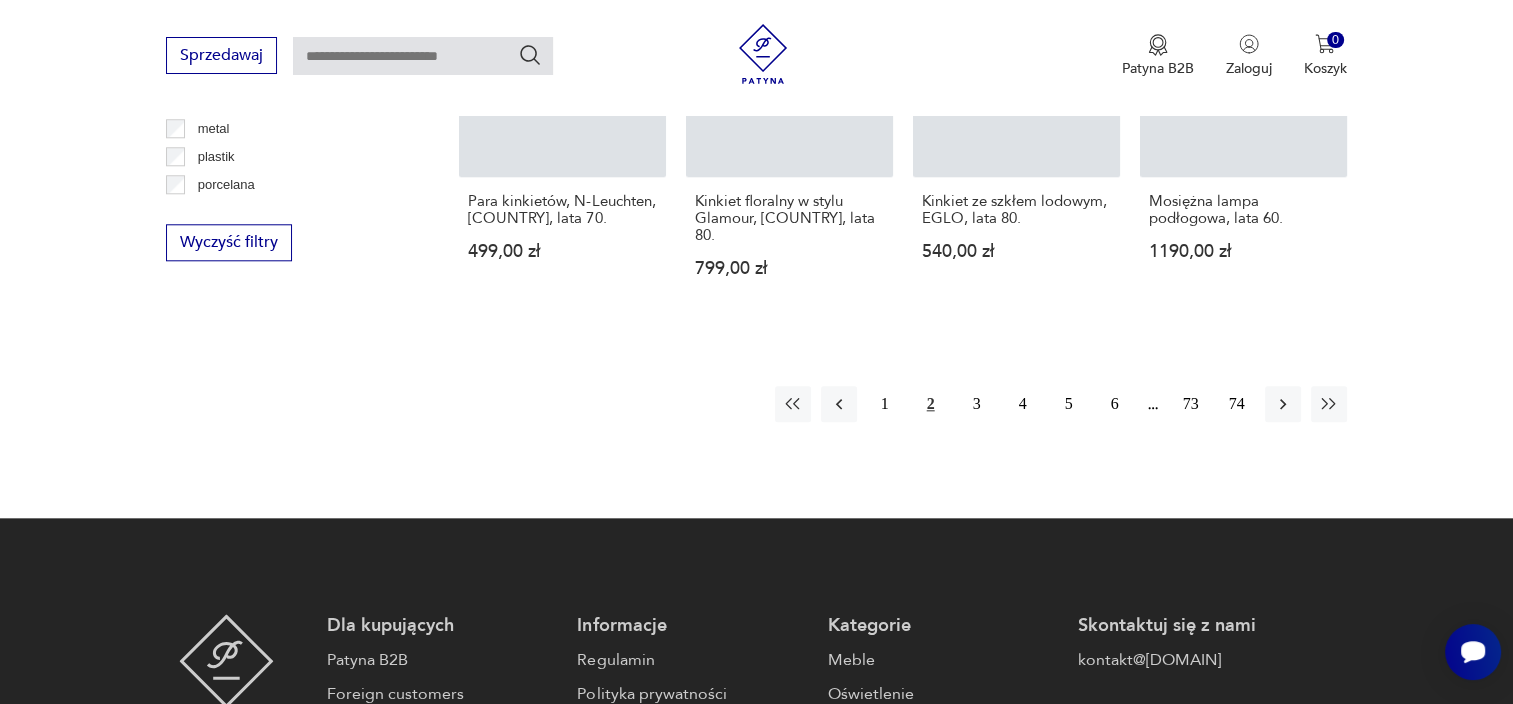 scroll, scrollTop: 471, scrollLeft: 0, axis: vertical 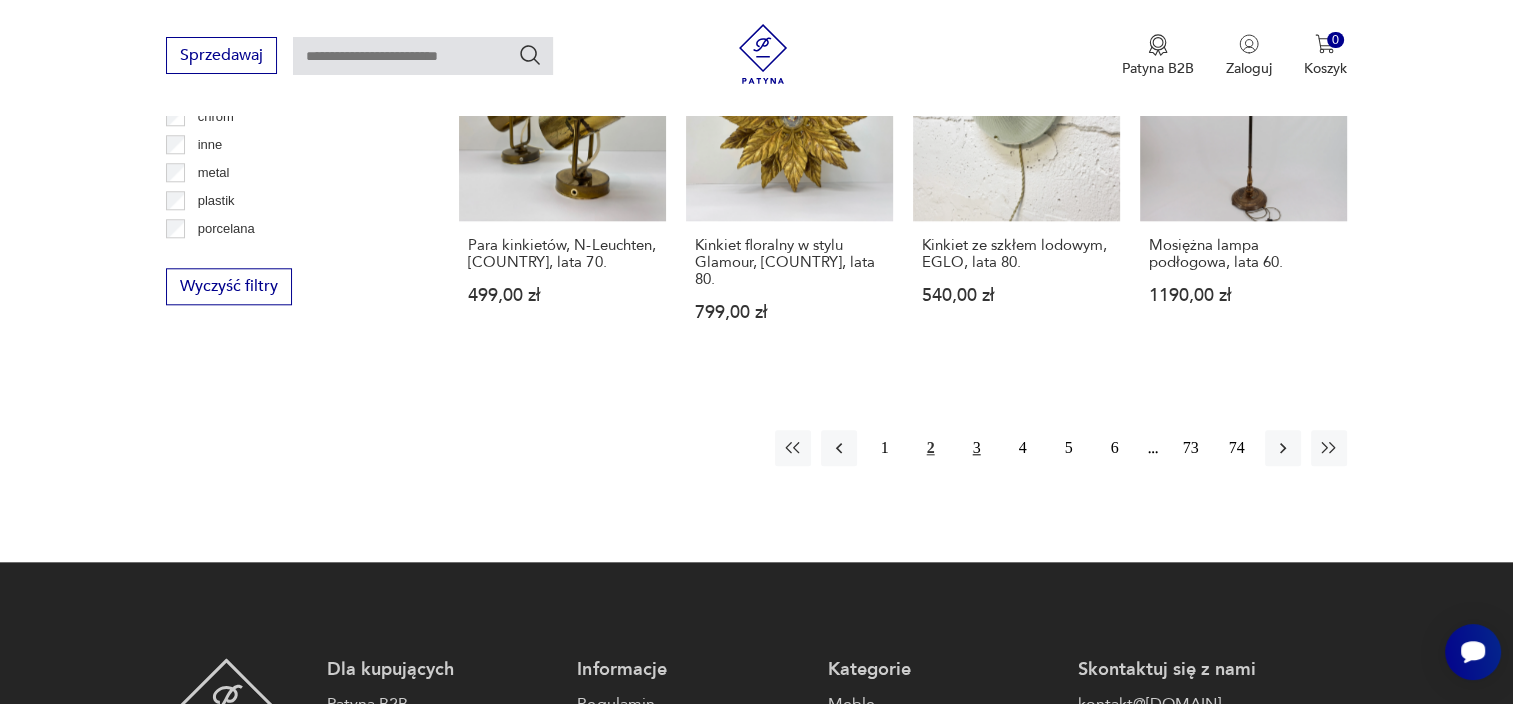 click on "3" at bounding box center (977, 448) 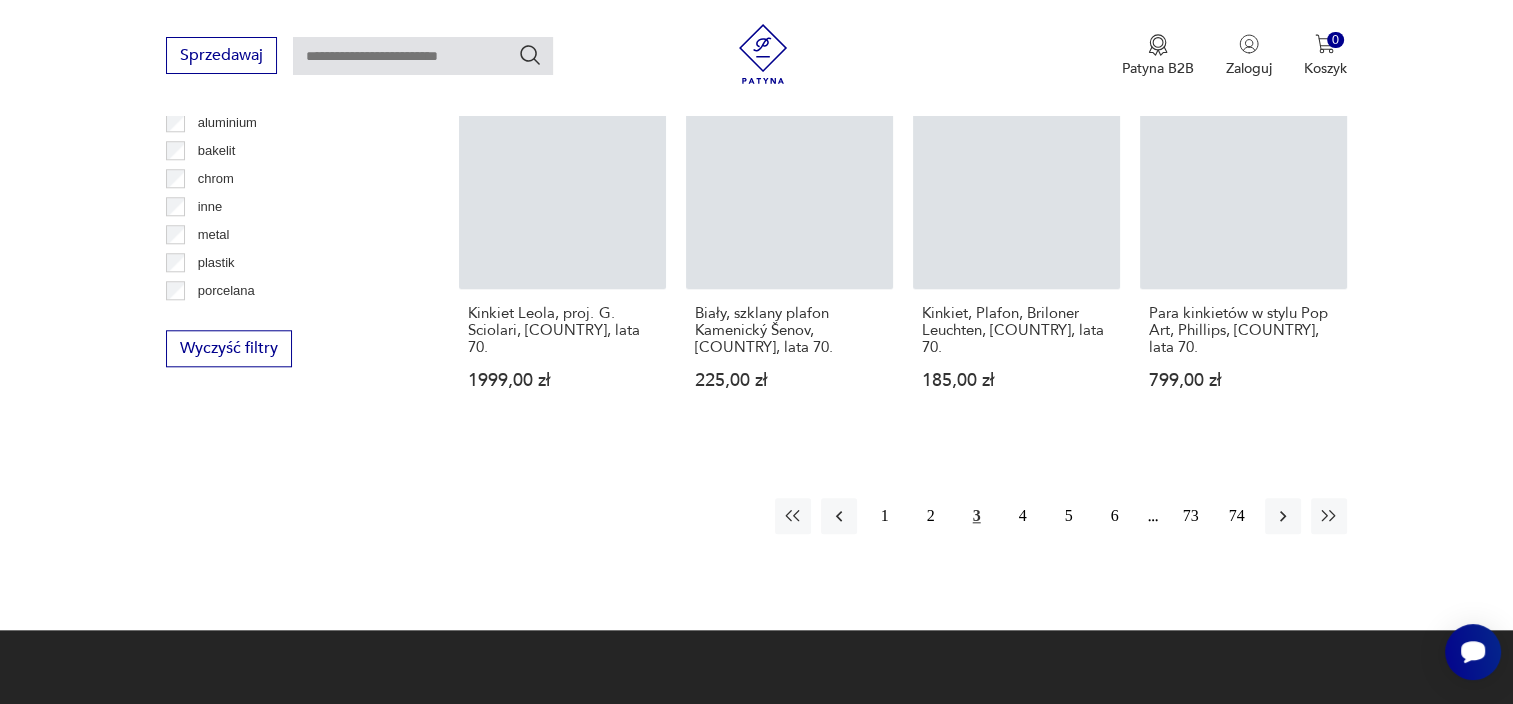 scroll, scrollTop: 471, scrollLeft: 0, axis: vertical 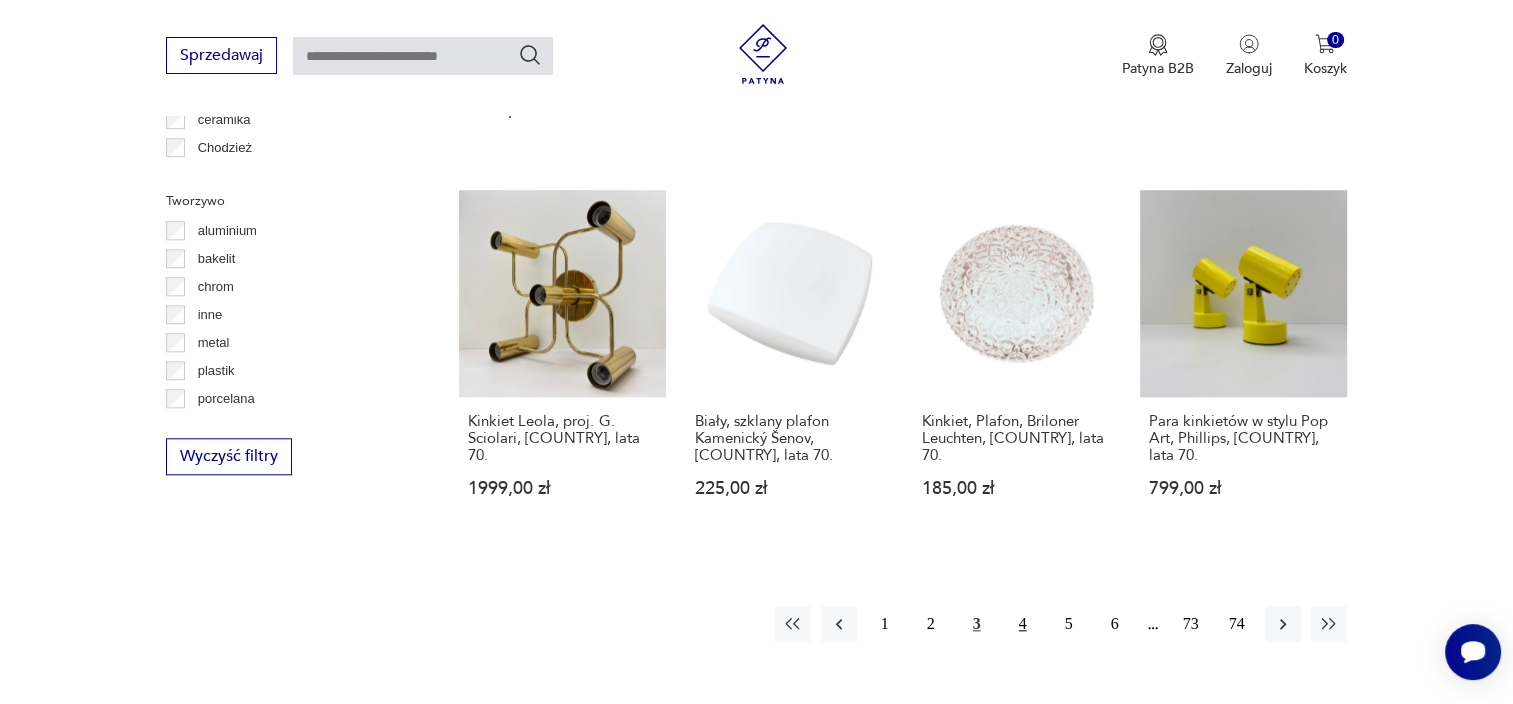 click on "4" at bounding box center [1023, 624] 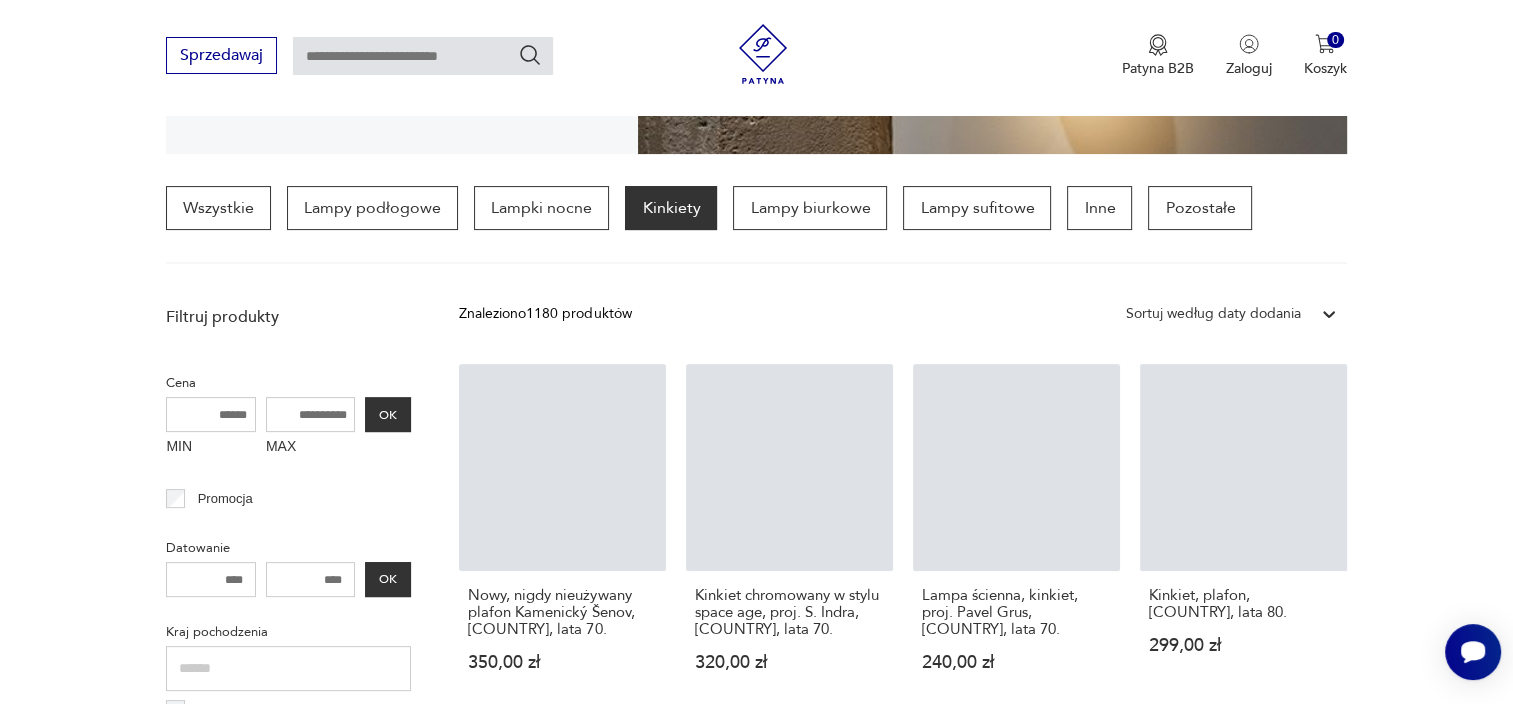 scroll, scrollTop: 471, scrollLeft: 0, axis: vertical 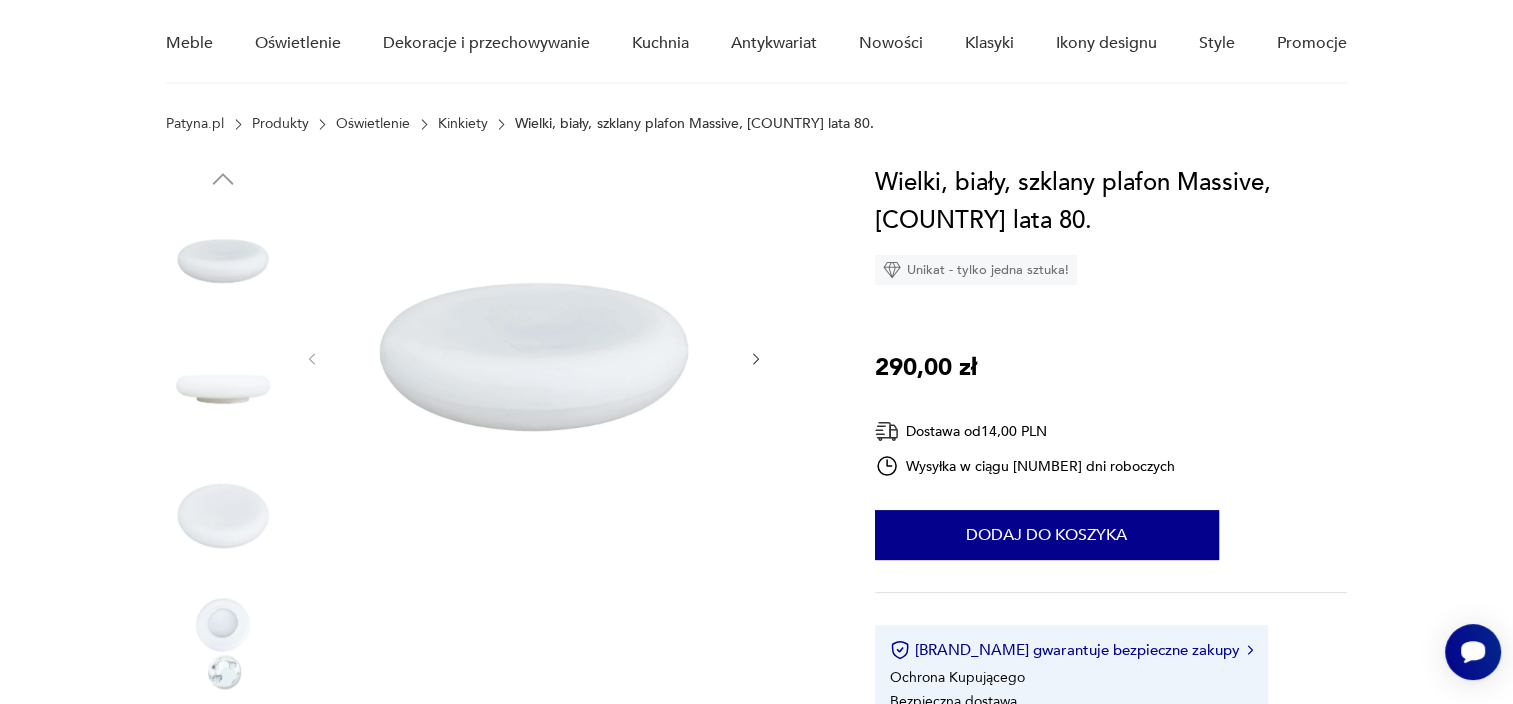 click at bounding box center (223, 389) 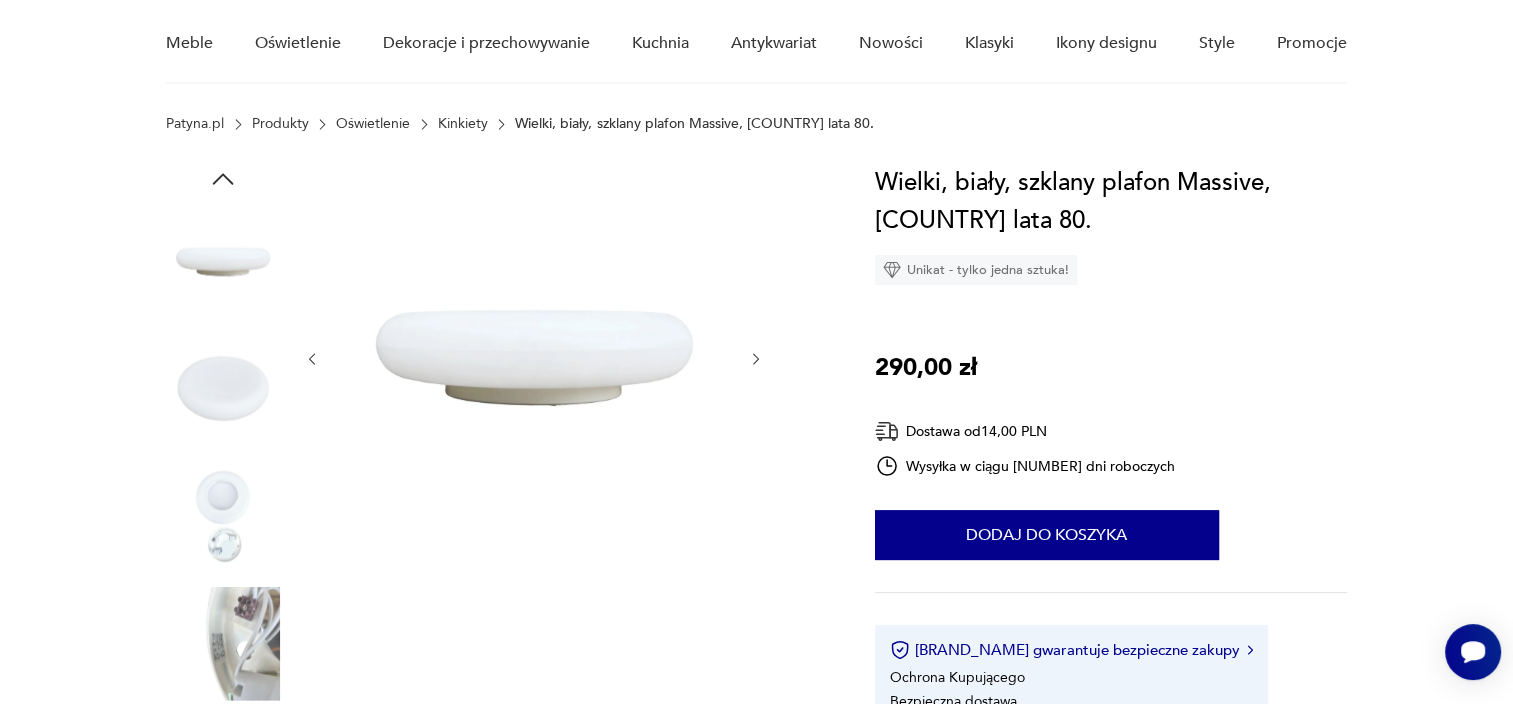 click at bounding box center (0, 0) 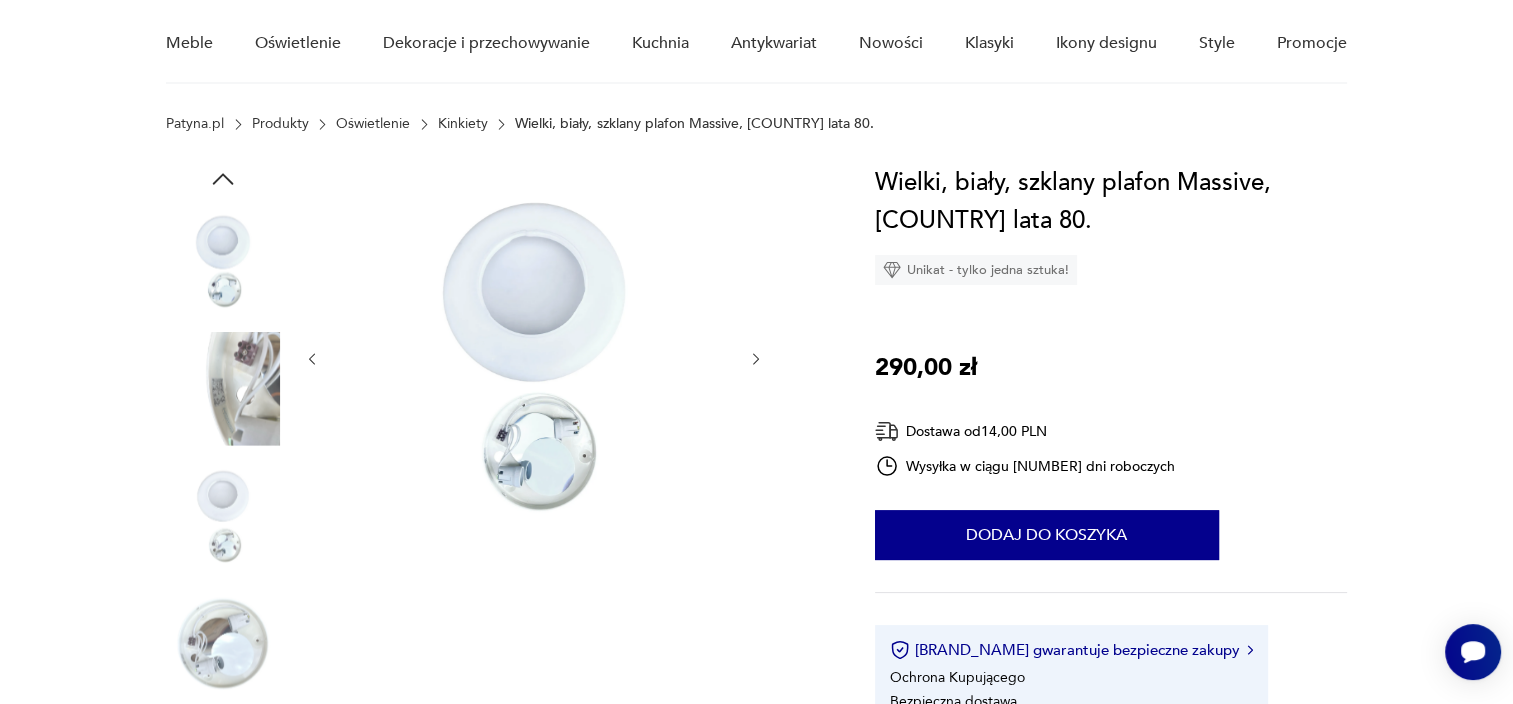 click at bounding box center (223, 389) 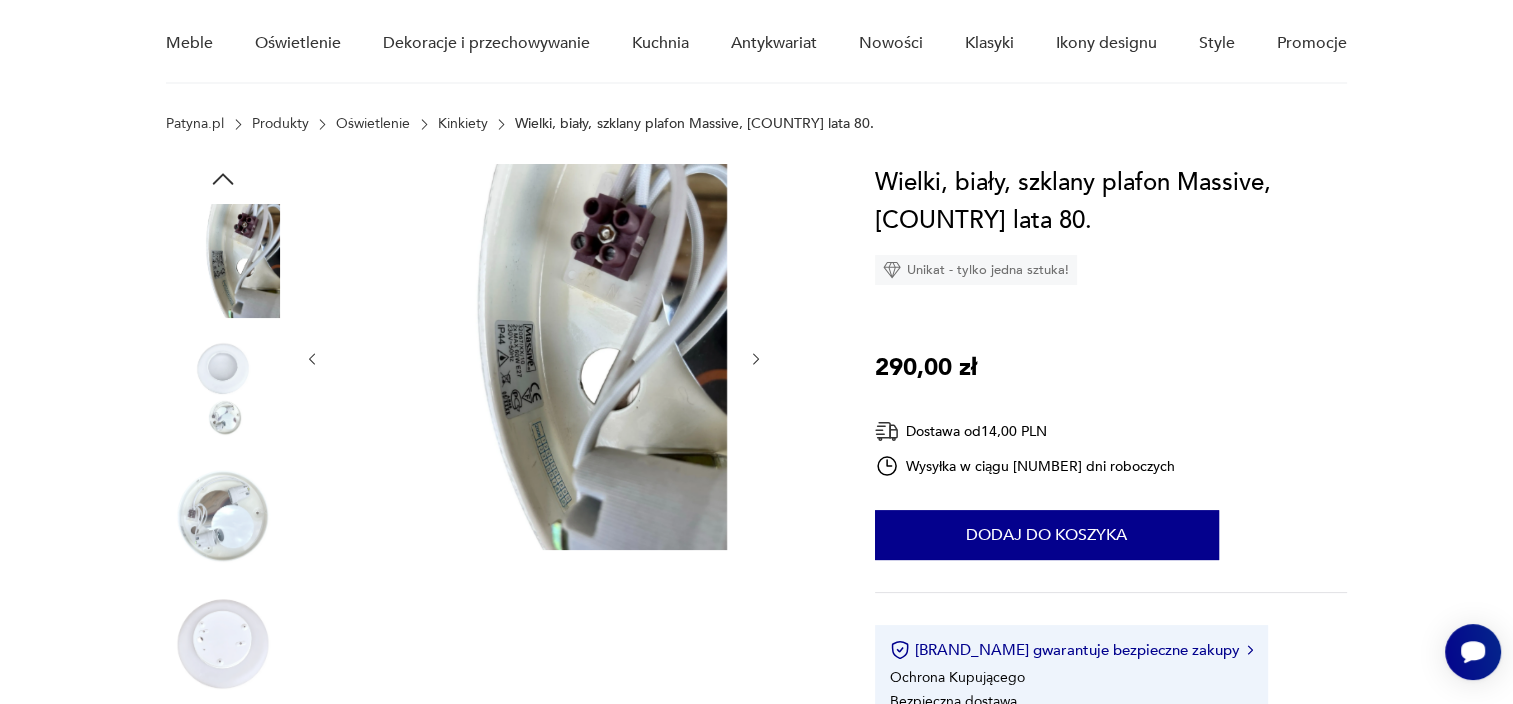 click at bounding box center (223, 389) 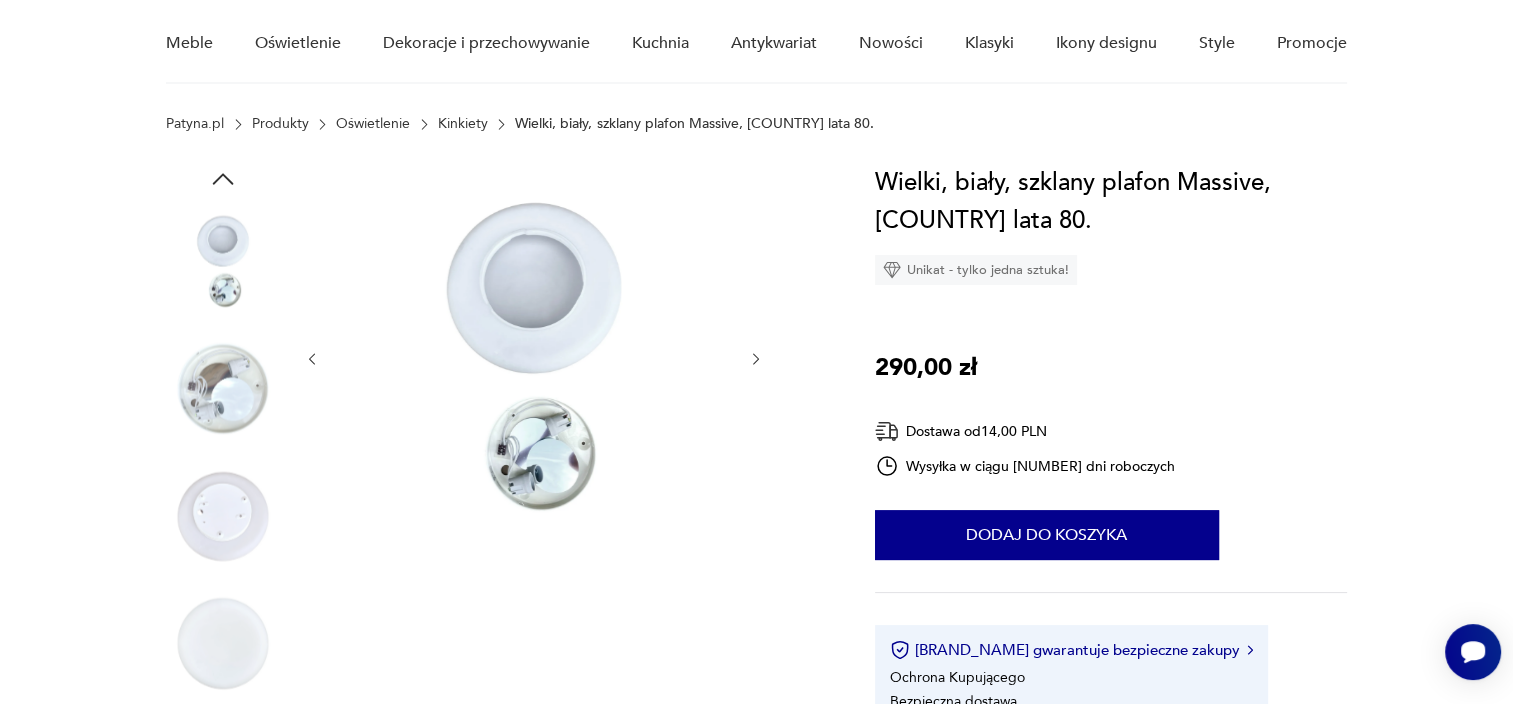 click at bounding box center [223, 389] 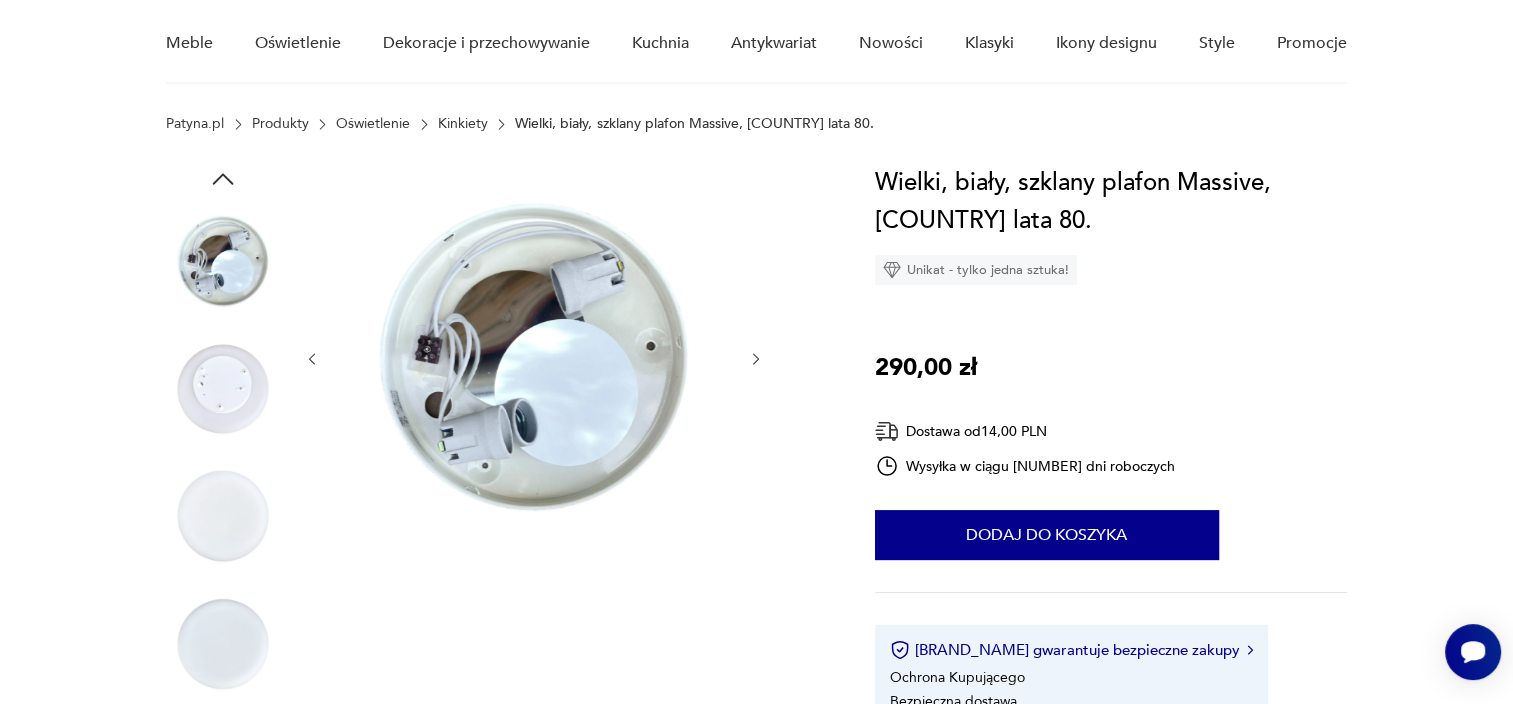 click at bounding box center [223, 389] 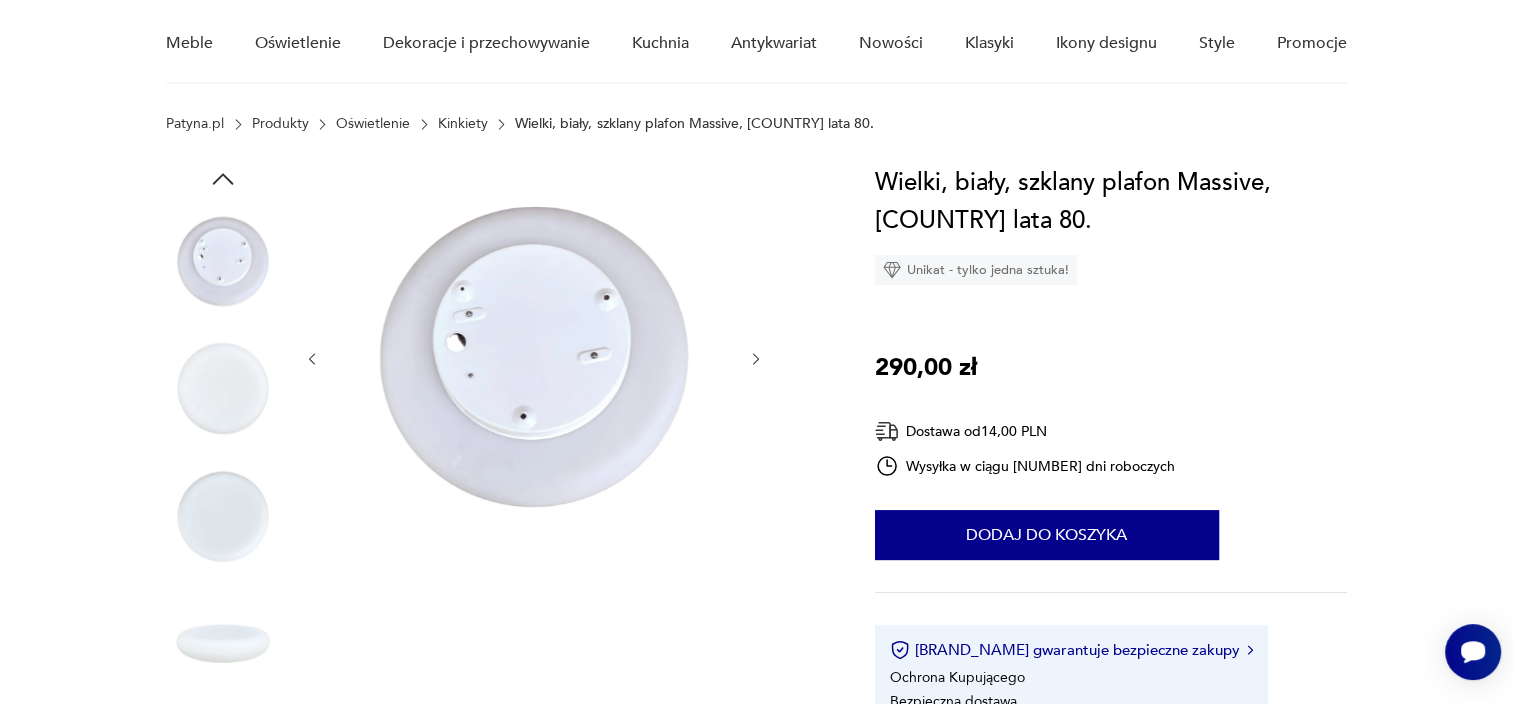 click at bounding box center [223, 389] 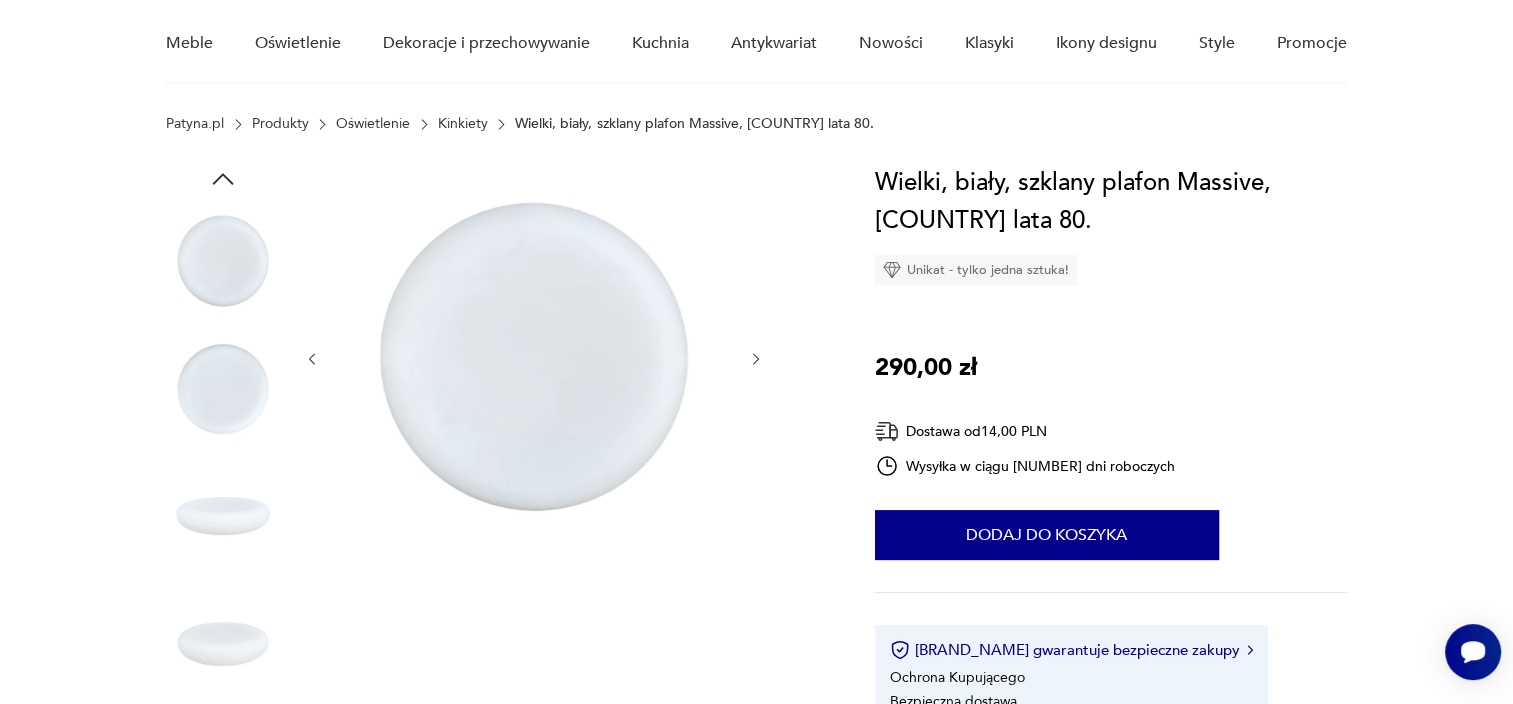 click at bounding box center [0, 0] 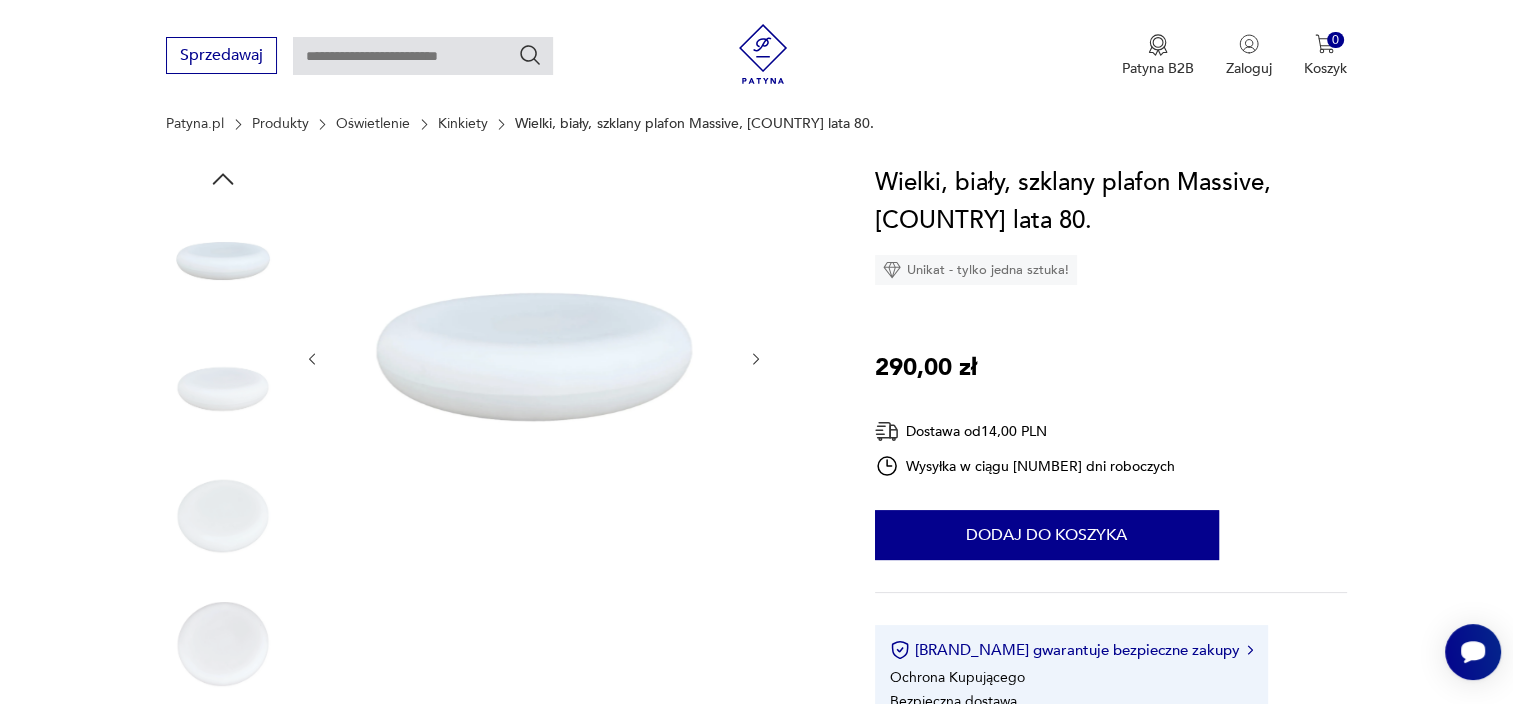 scroll, scrollTop: 787, scrollLeft: 0, axis: vertical 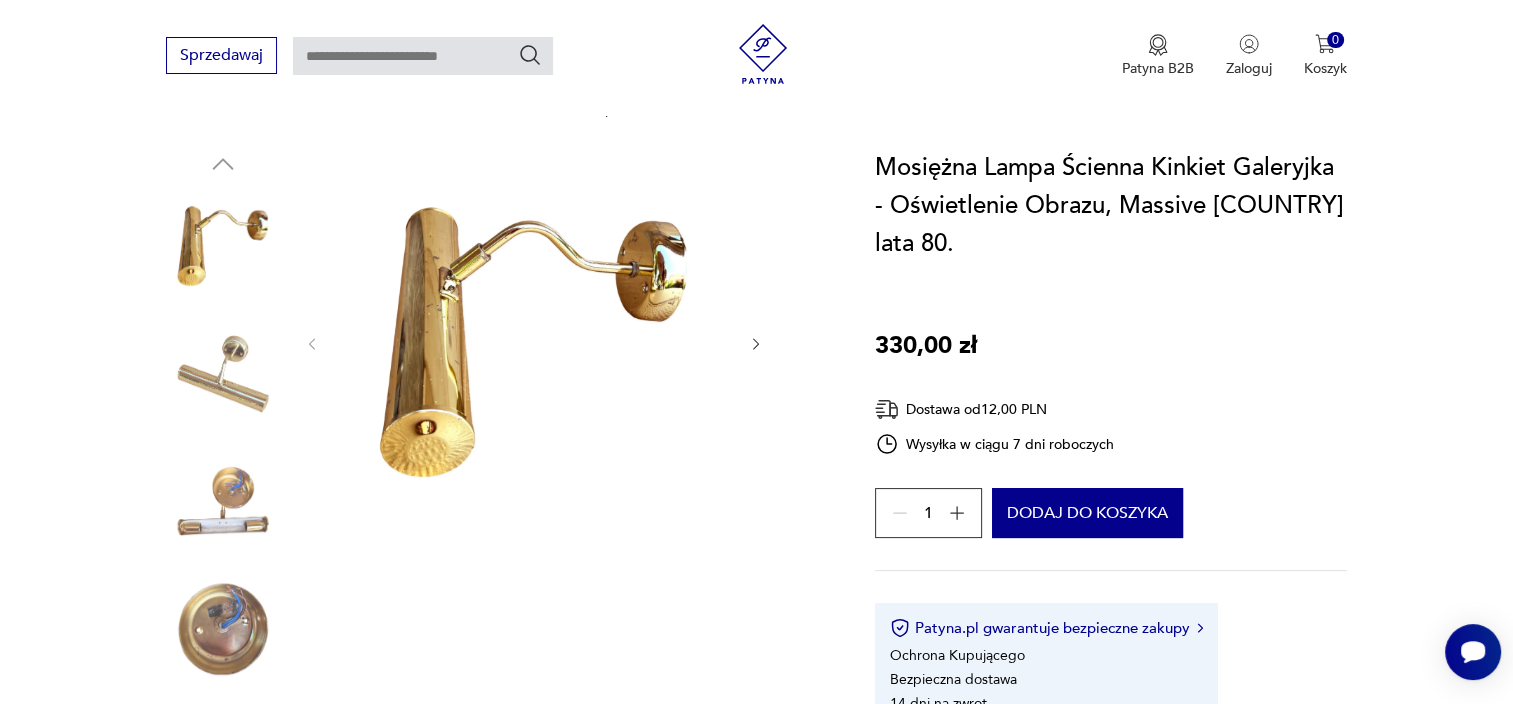 click at bounding box center (223, 374) 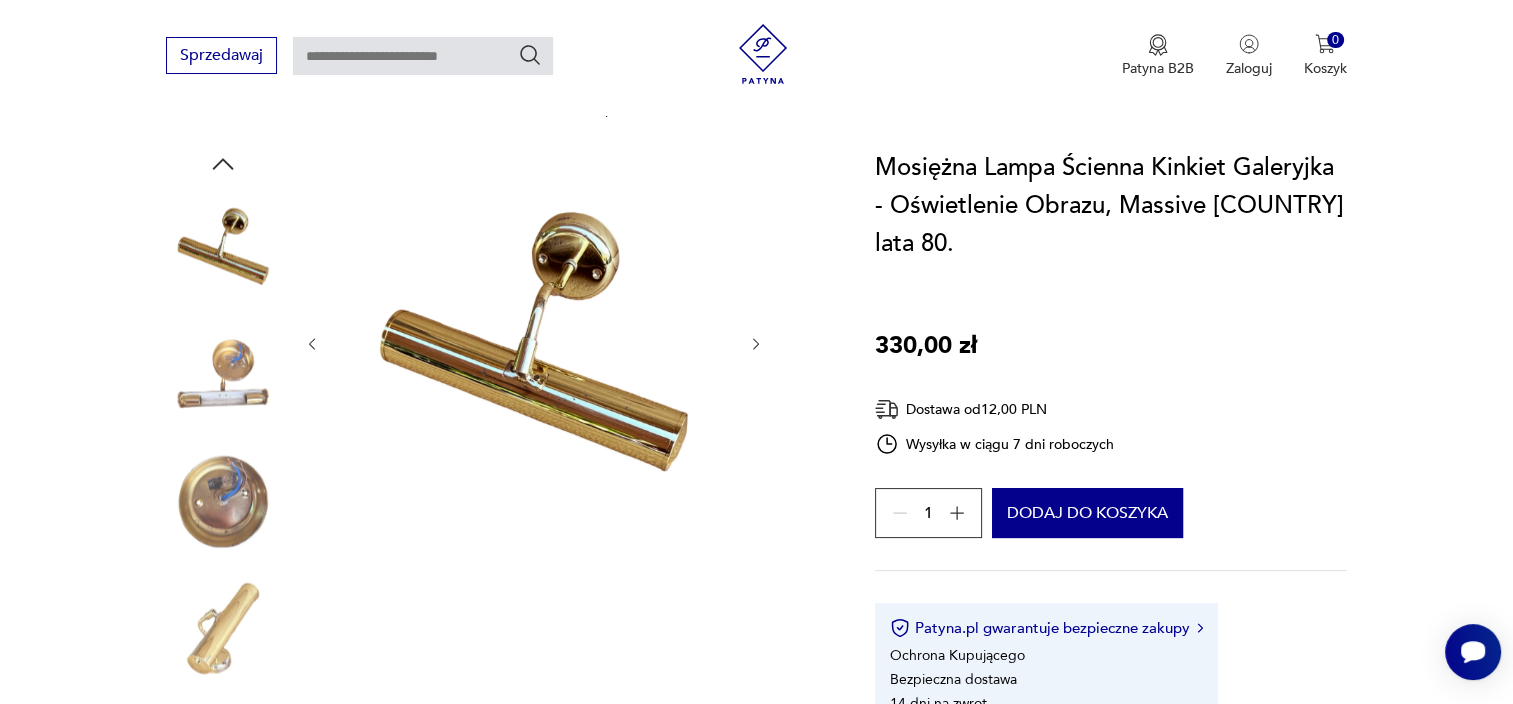 click at bounding box center (223, 374) 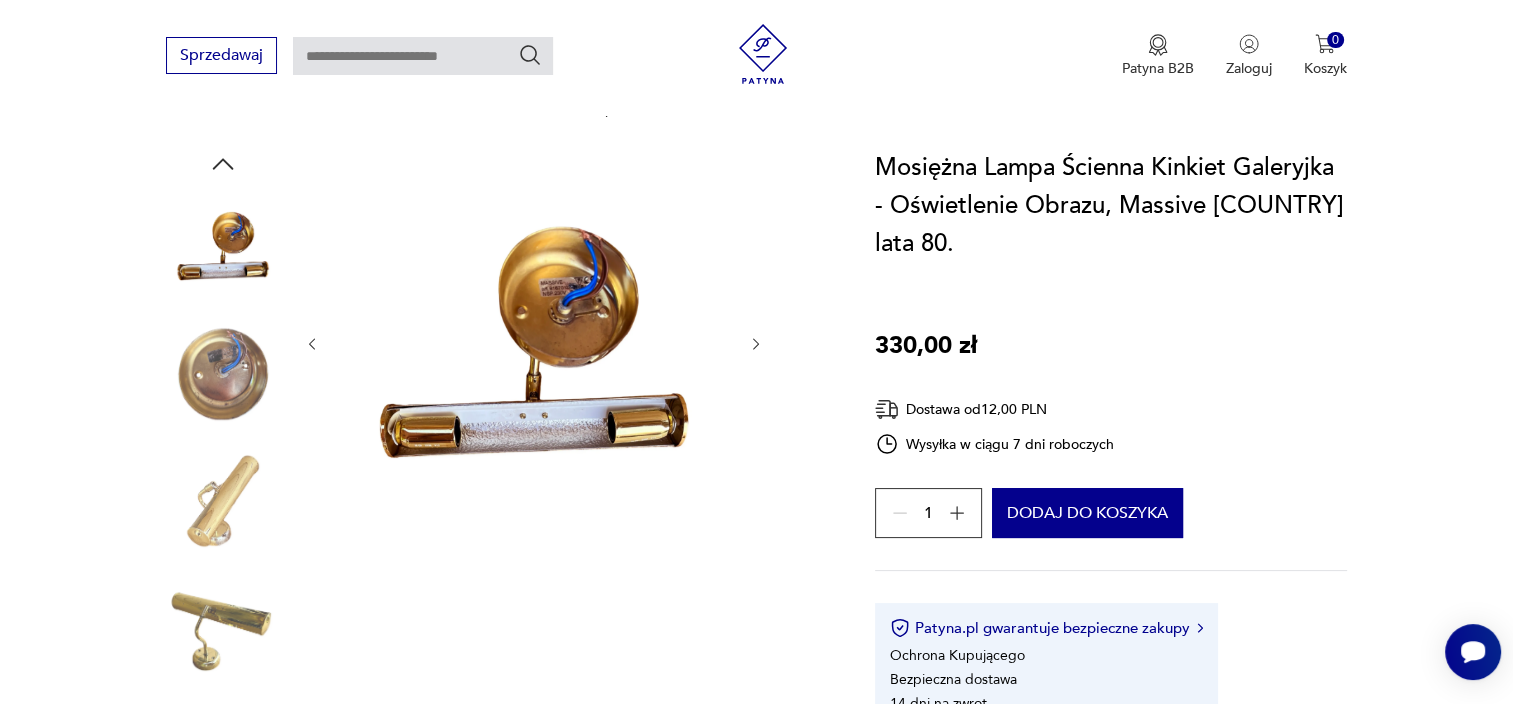 click at bounding box center (223, 374) 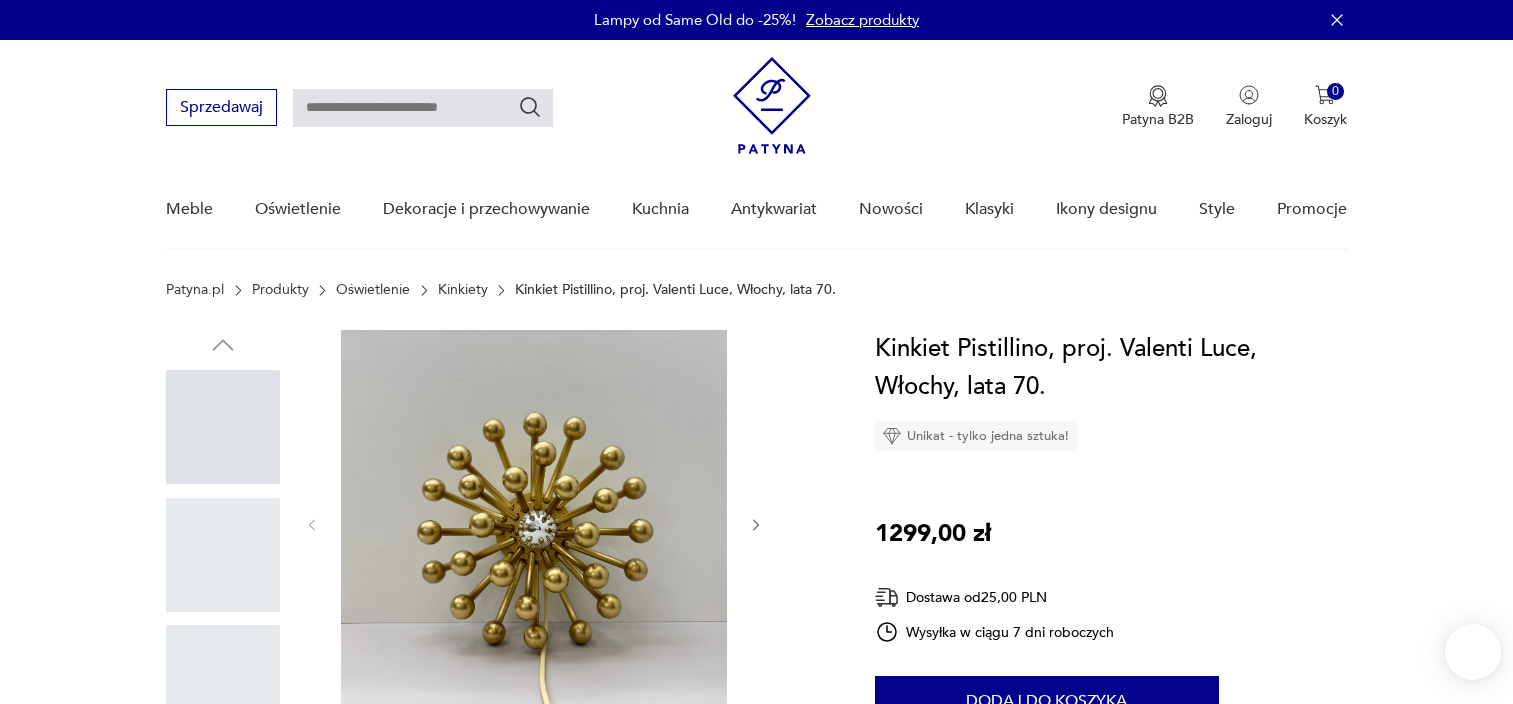 scroll, scrollTop: 0, scrollLeft: 0, axis: both 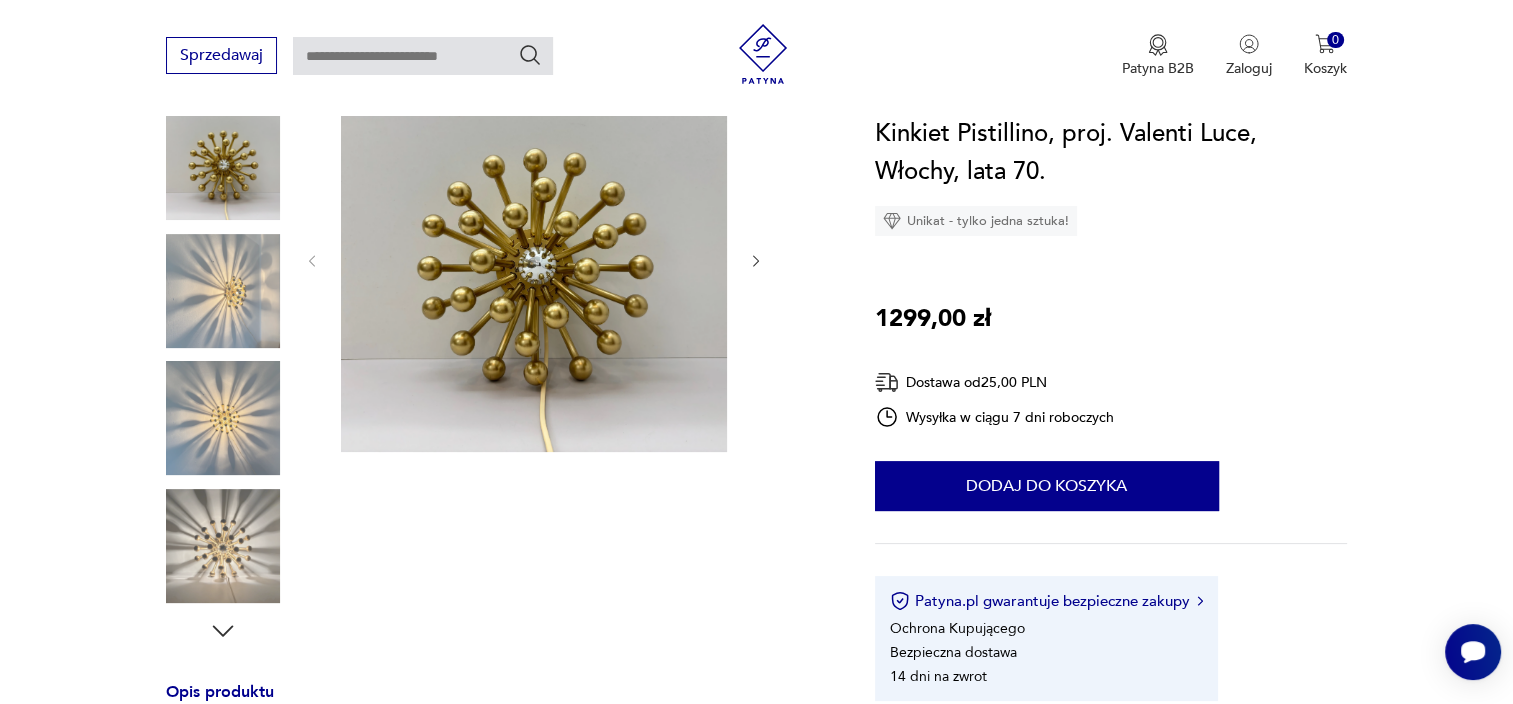click at bounding box center [223, 291] 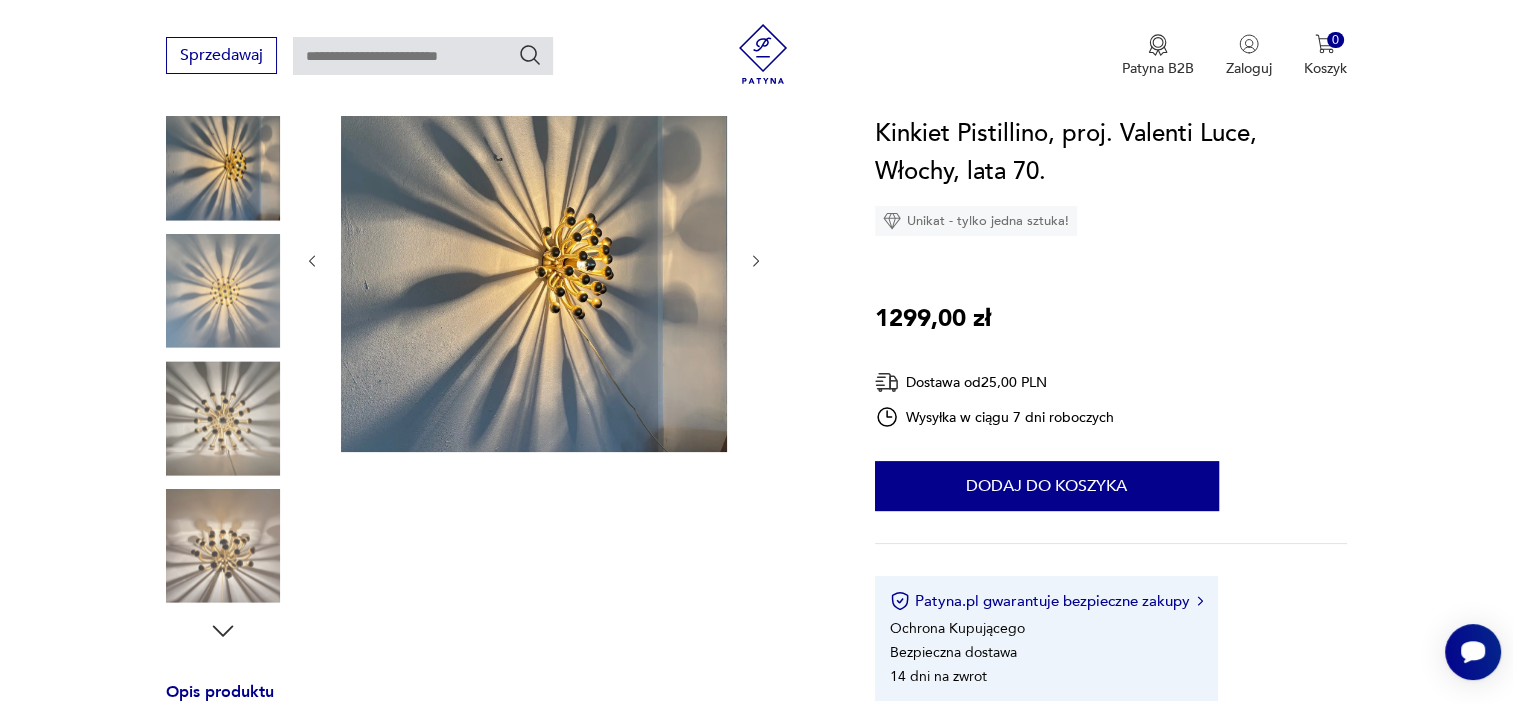 click at bounding box center (223, 291) 